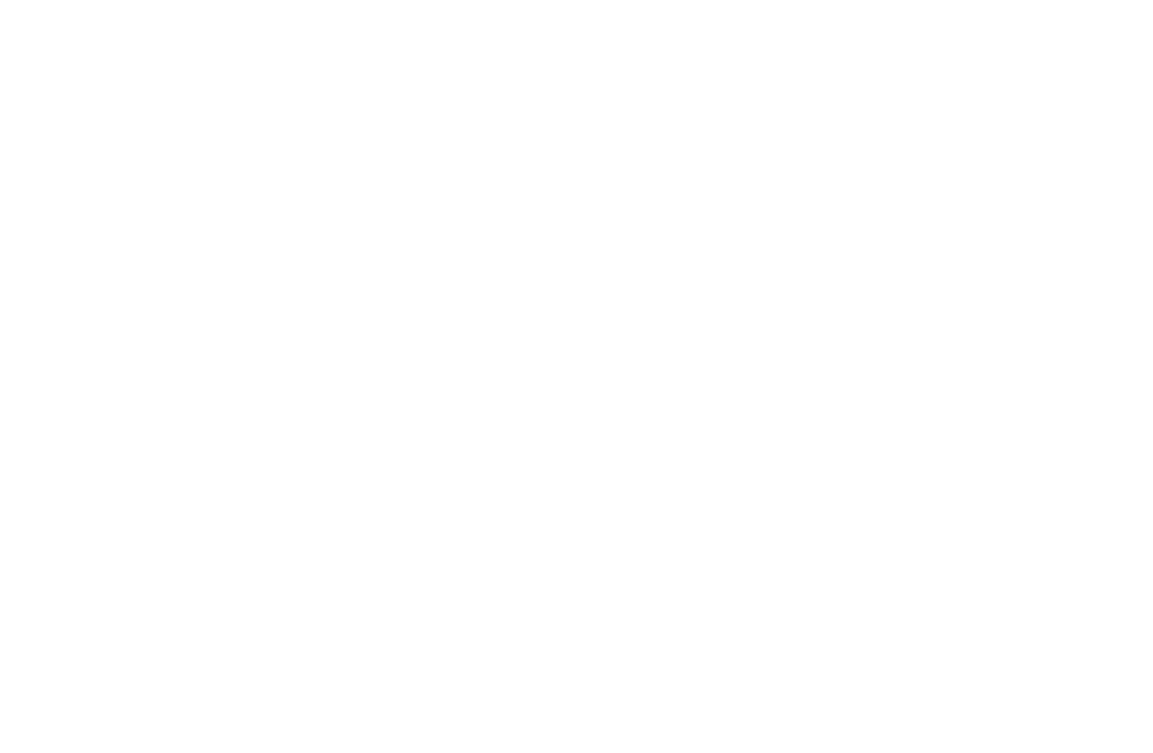scroll, scrollTop: 0, scrollLeft: 0, axis: both 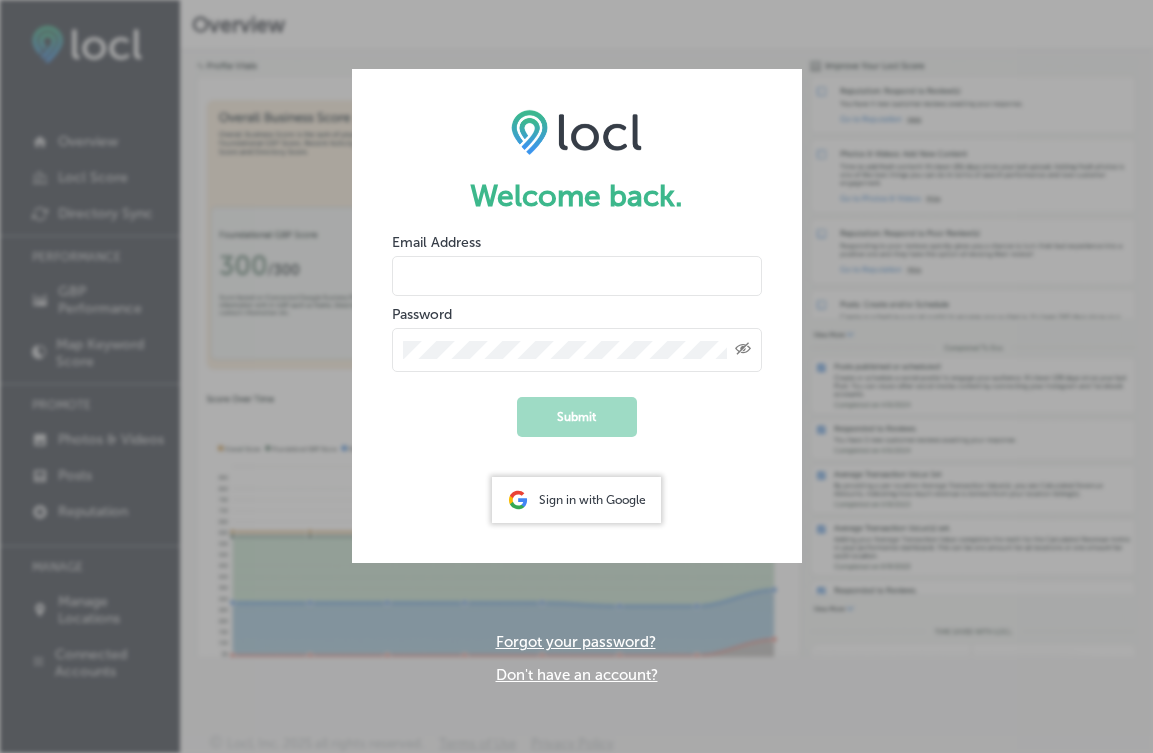 type on "[PERSON_NAME][EMAIL_ADDRESS][DOMAIN_NAME]" 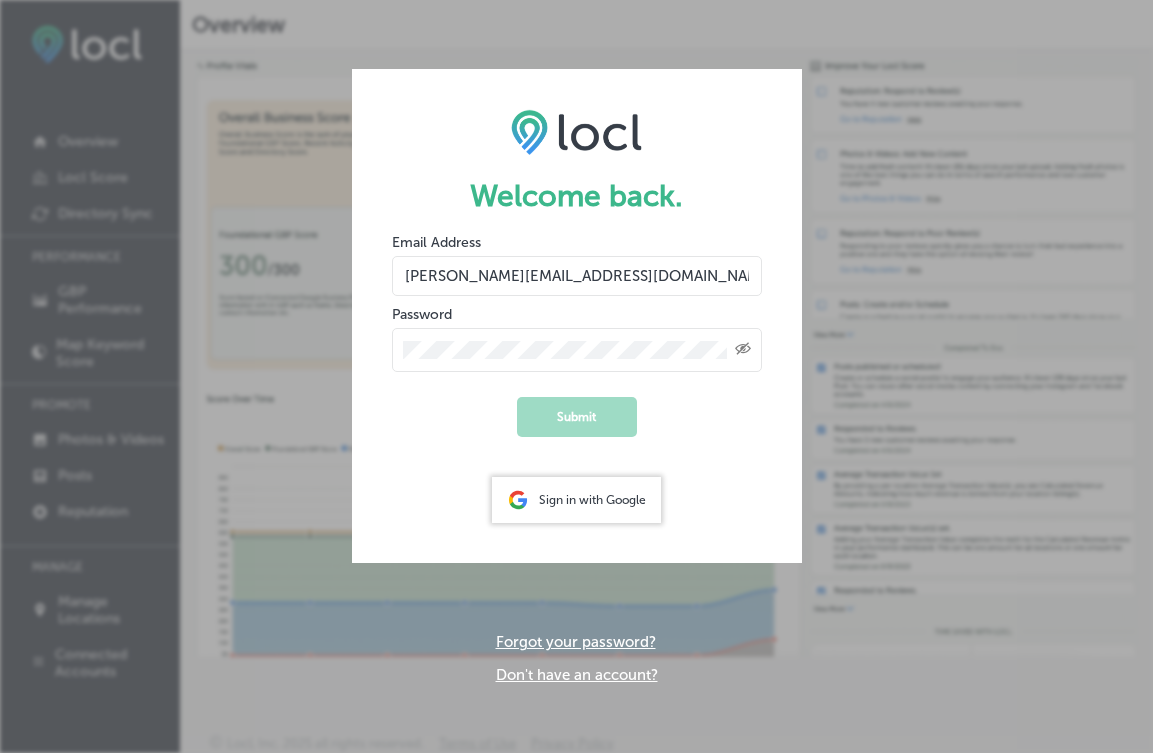 click on "Created with Sketch." at bounding box center (577, 350) 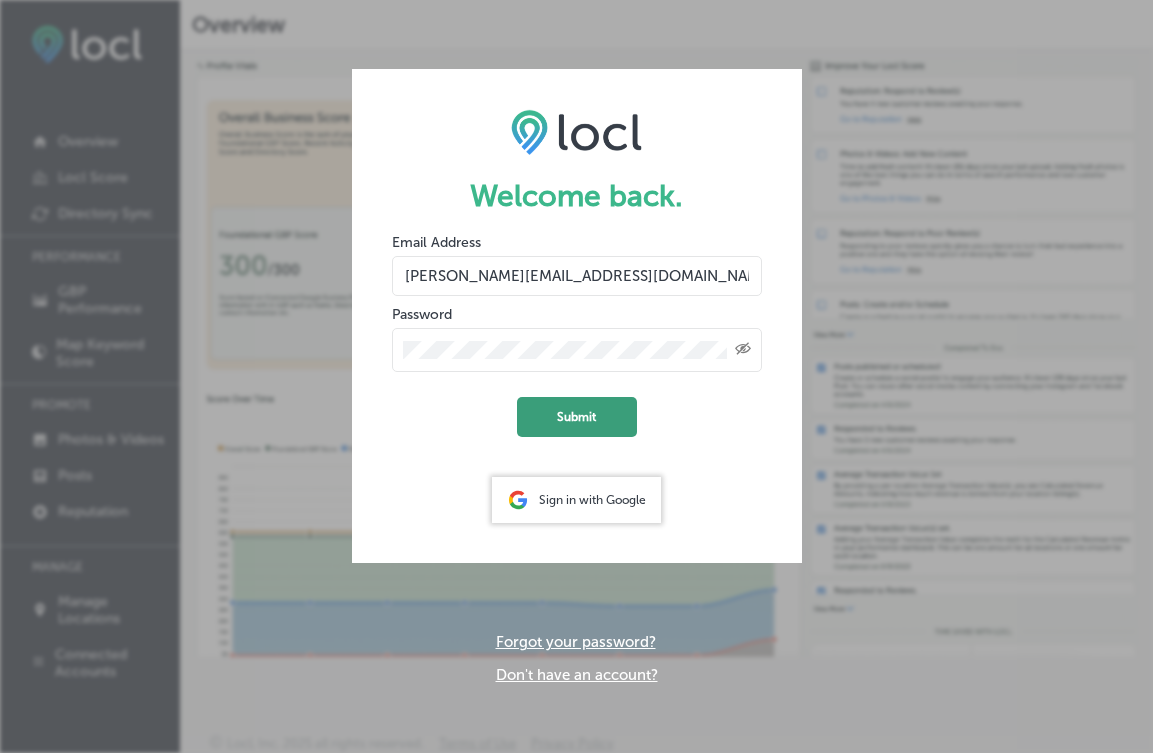 click on "Submit" 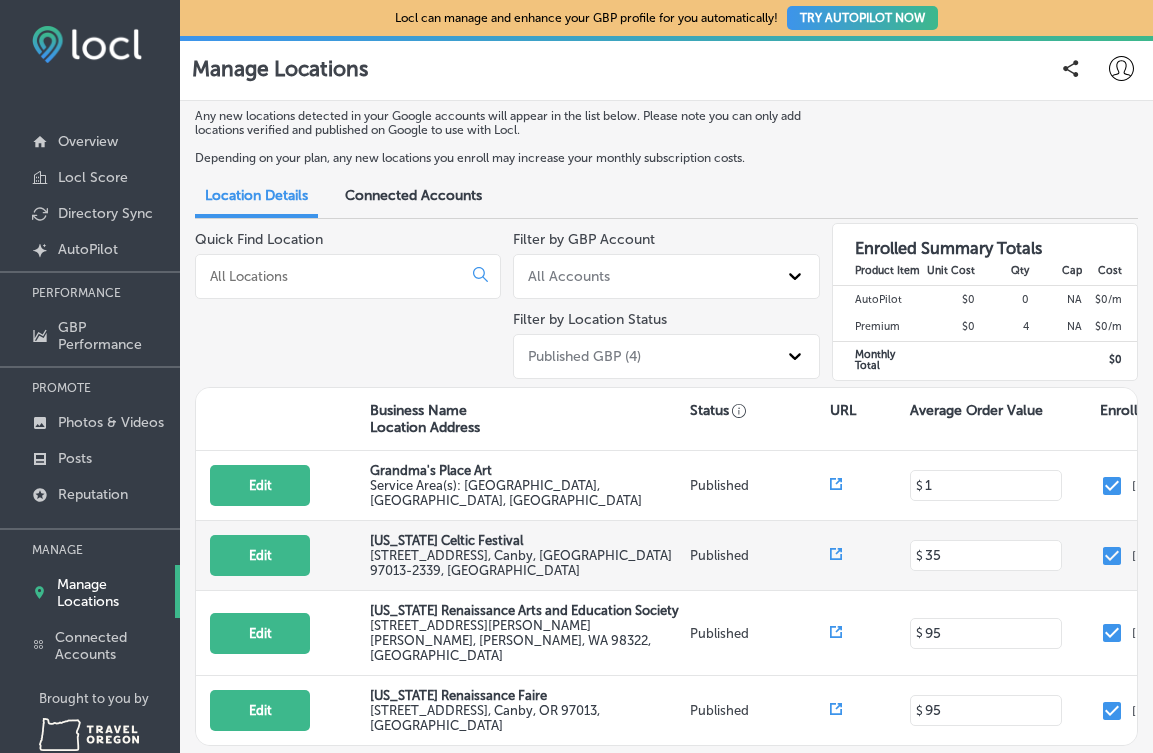 scroll, scrollTop: 37, scrollLeft: 0, axis: vertical 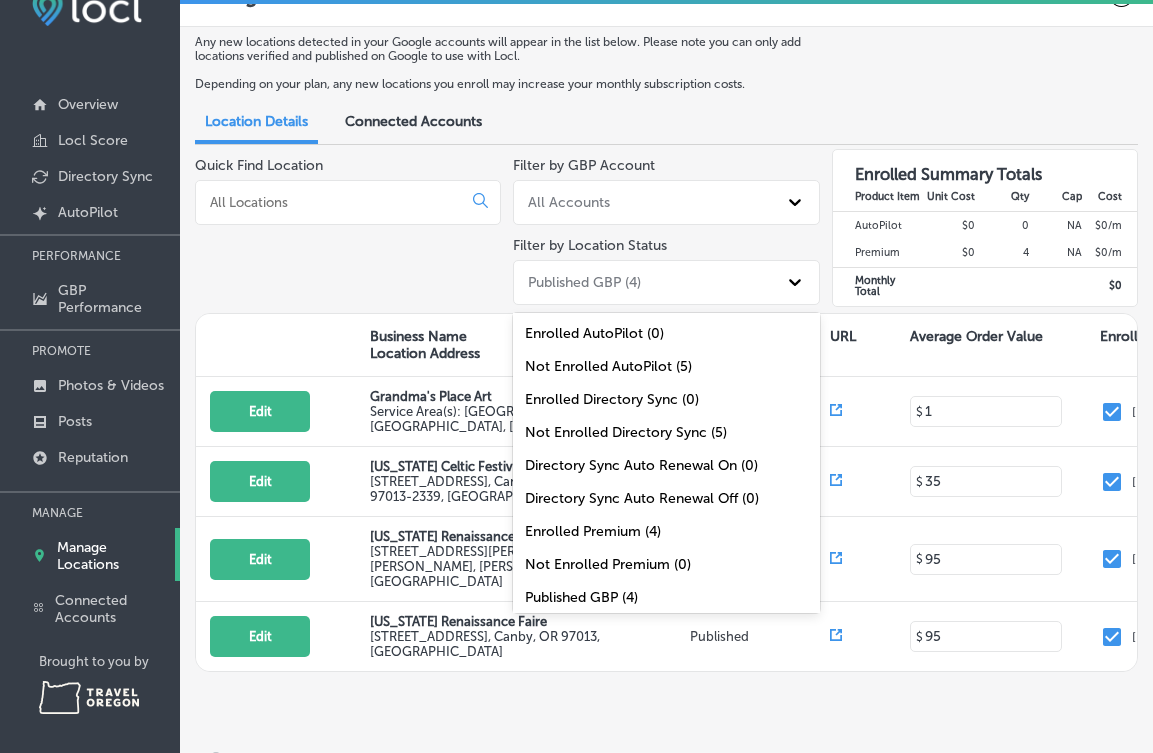 click on "Published GBP (4)" at bounding box center [584, 282] 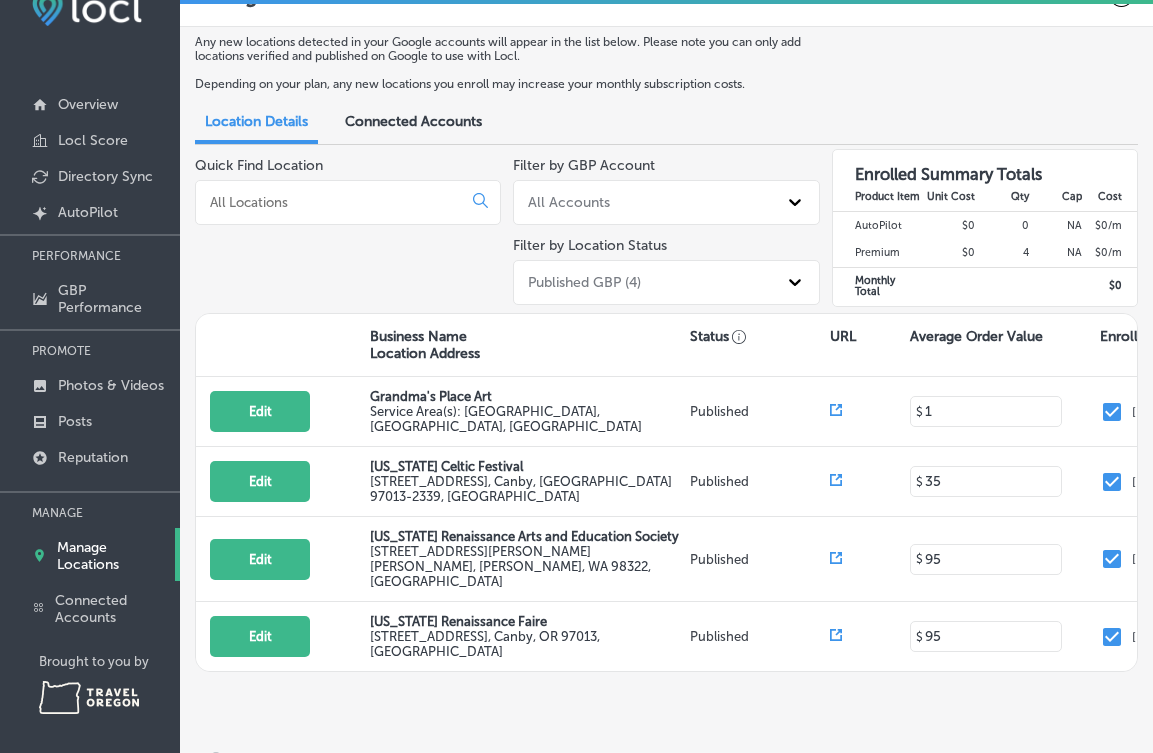 click on "Published GBP (4)" at bounding box center (584, 282) 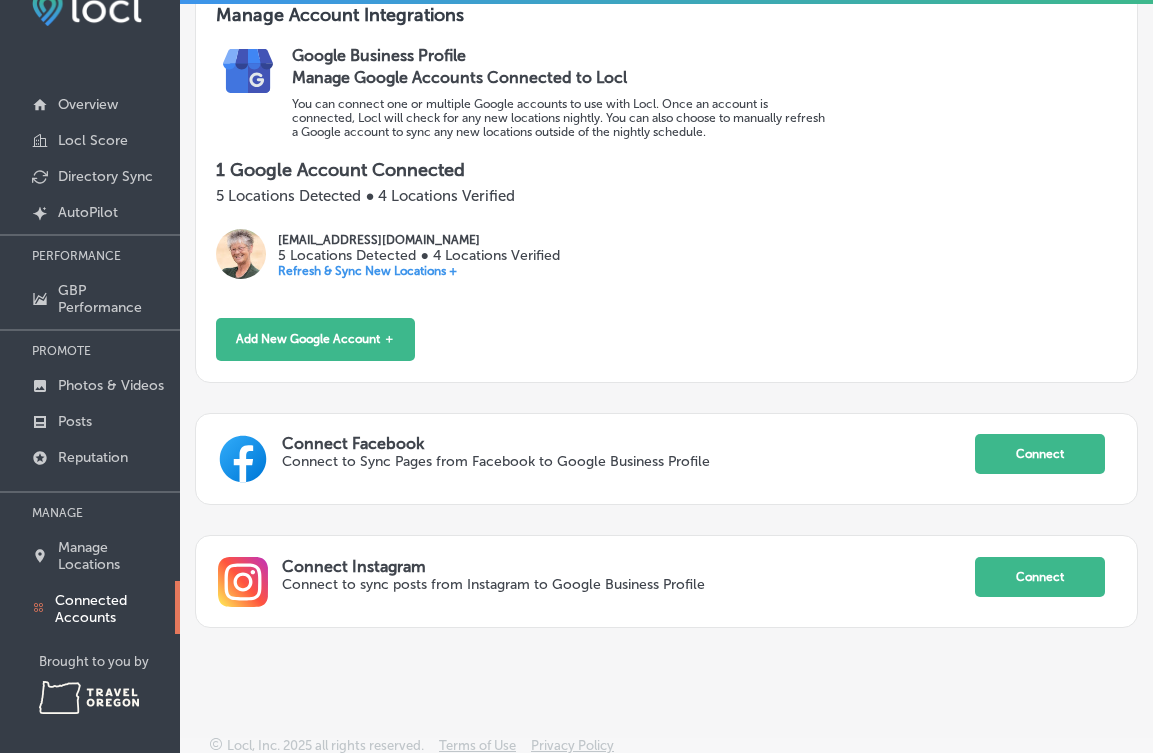 scroll, scrollTop: 227, scrollLeft: 0, axis: vertical 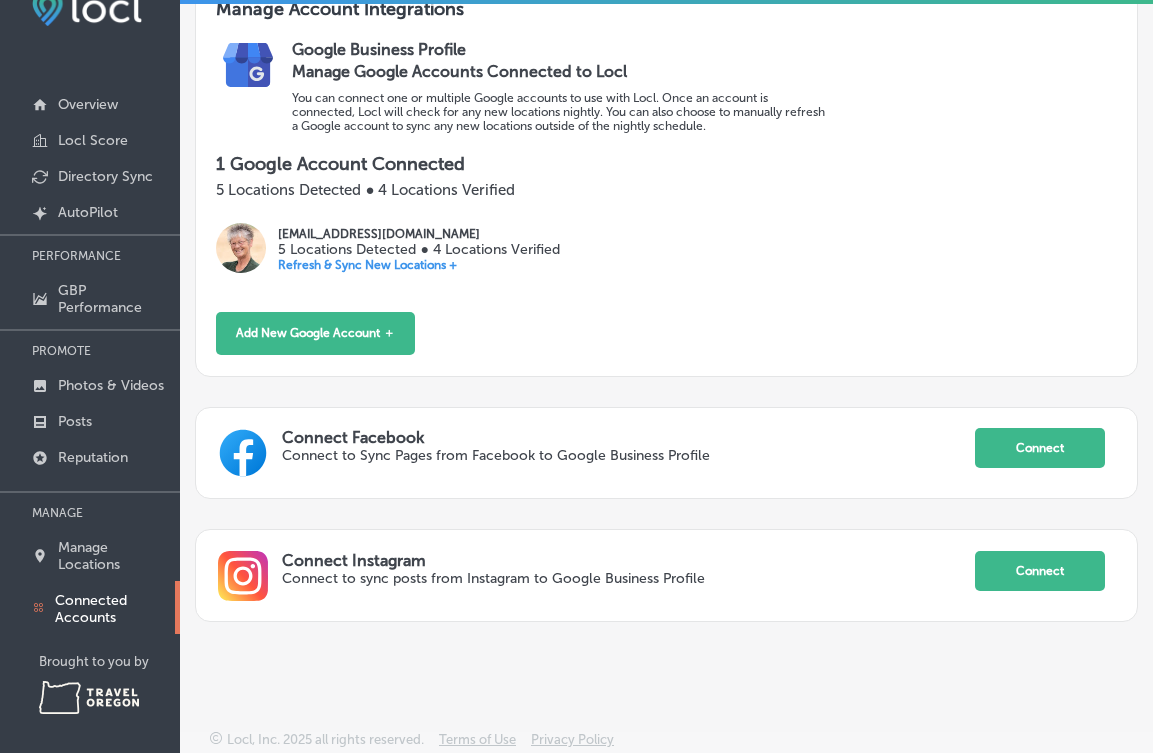 click on "Refresh & Sync New Locations +" at bounding box center (418, 265) 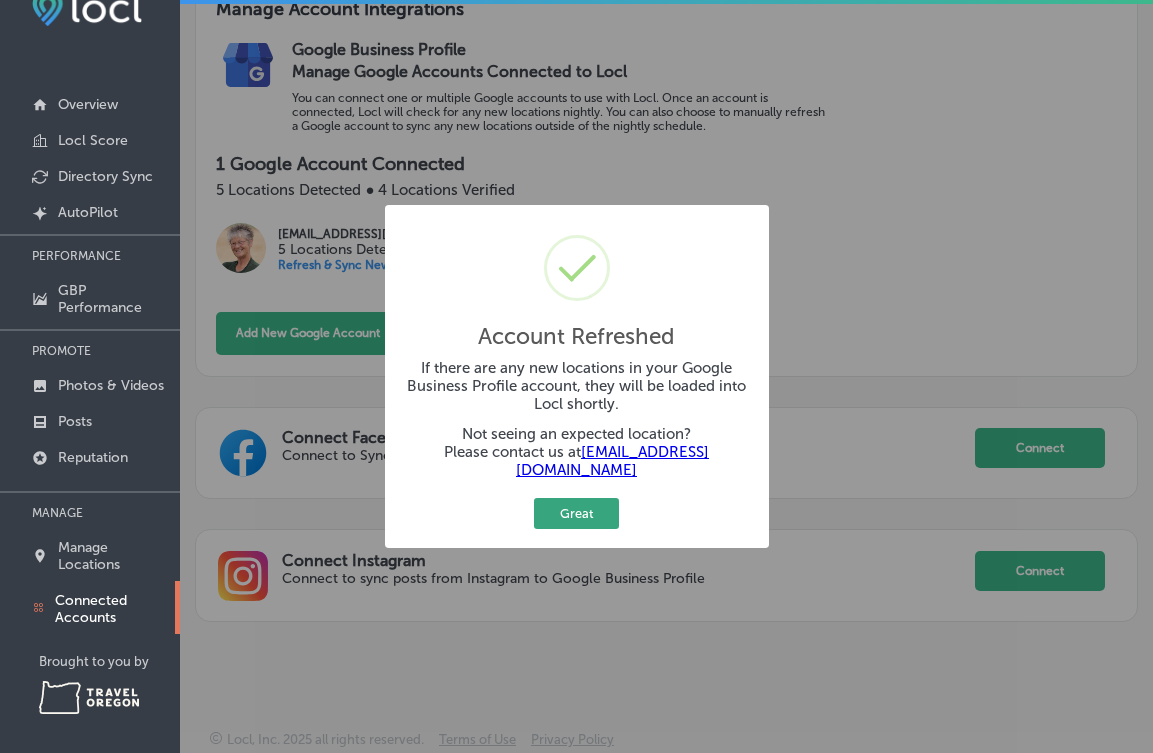 click on "Great" at bounding box center (576, 513) 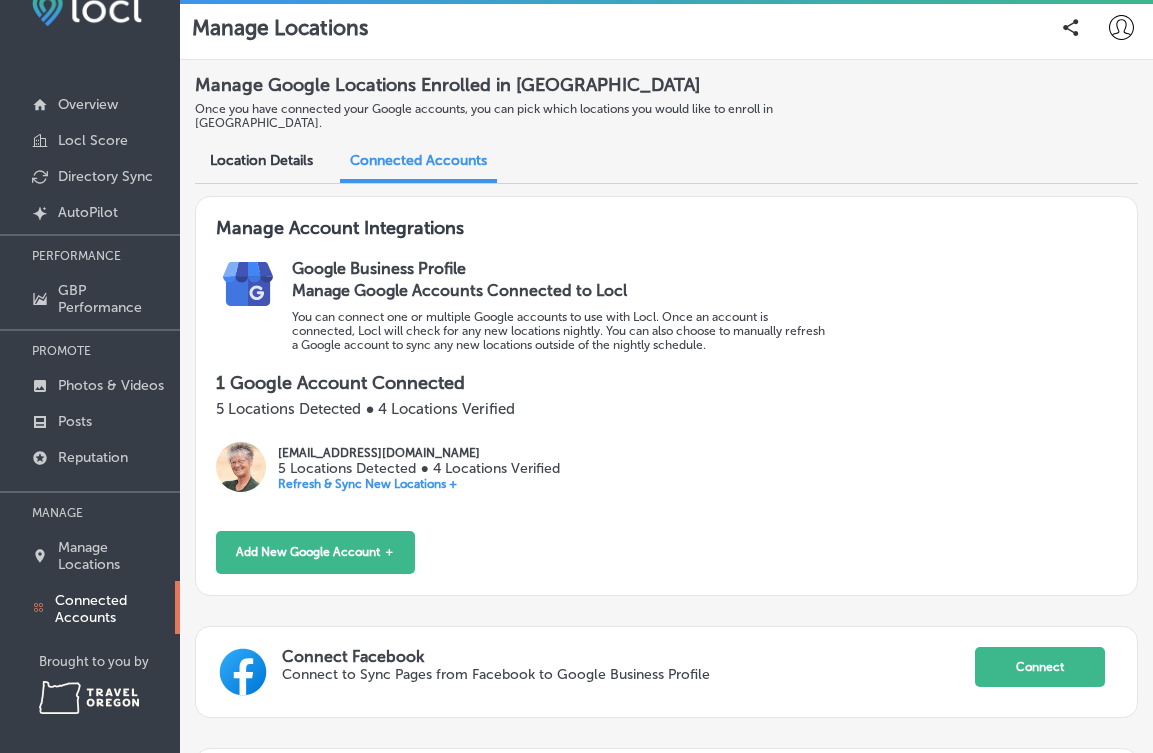 scroll, scrollTop: 0, scrollLeft: 0, axis: both 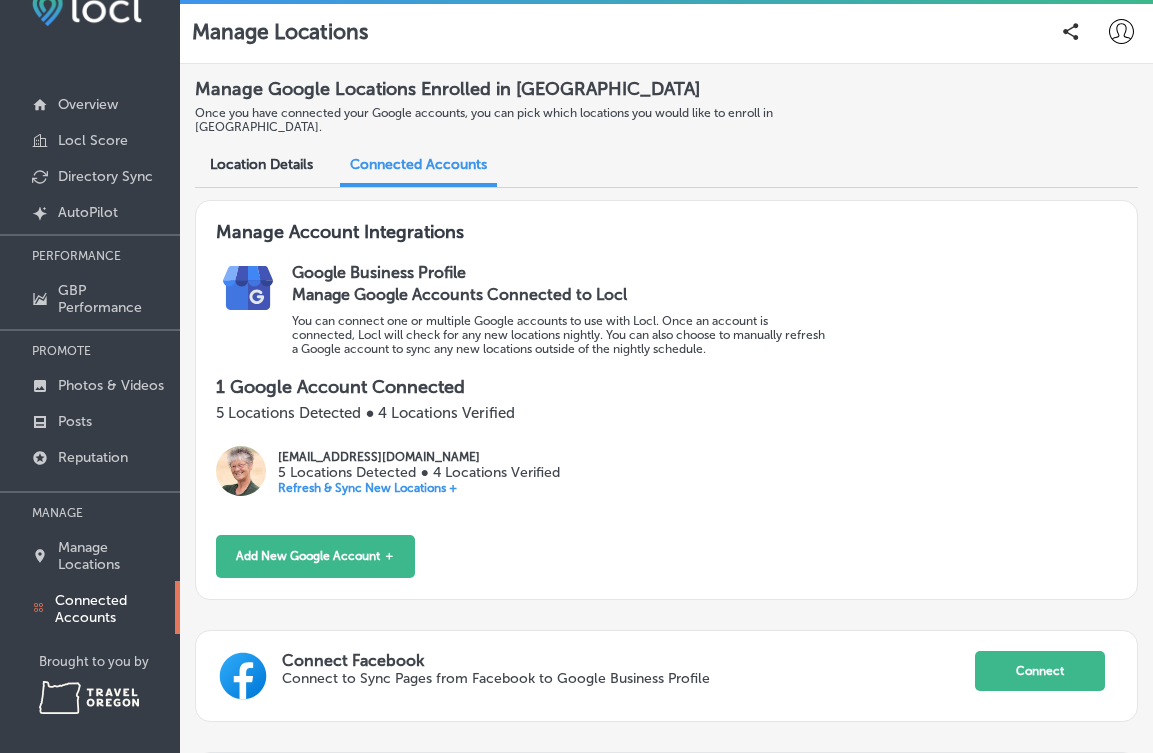 click on "Location Details" at bounding box center (261, 166) 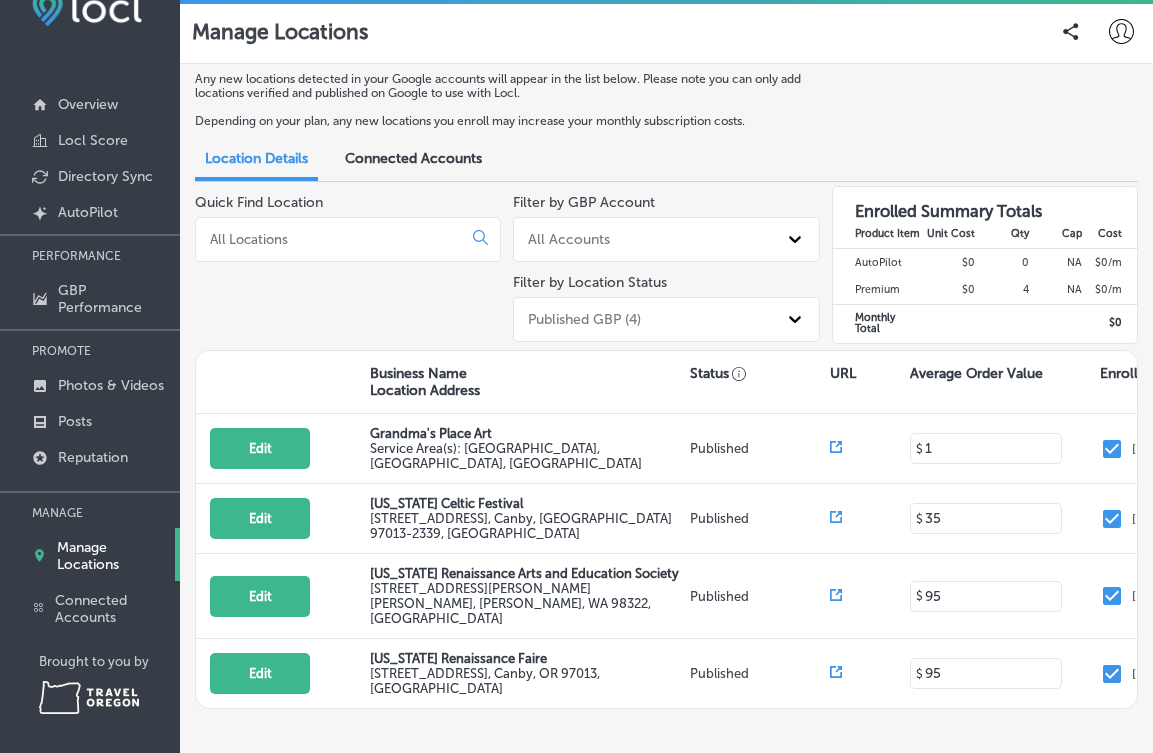 scroll, scrollTop: 37, scrollLeft: 0, axis: vertical 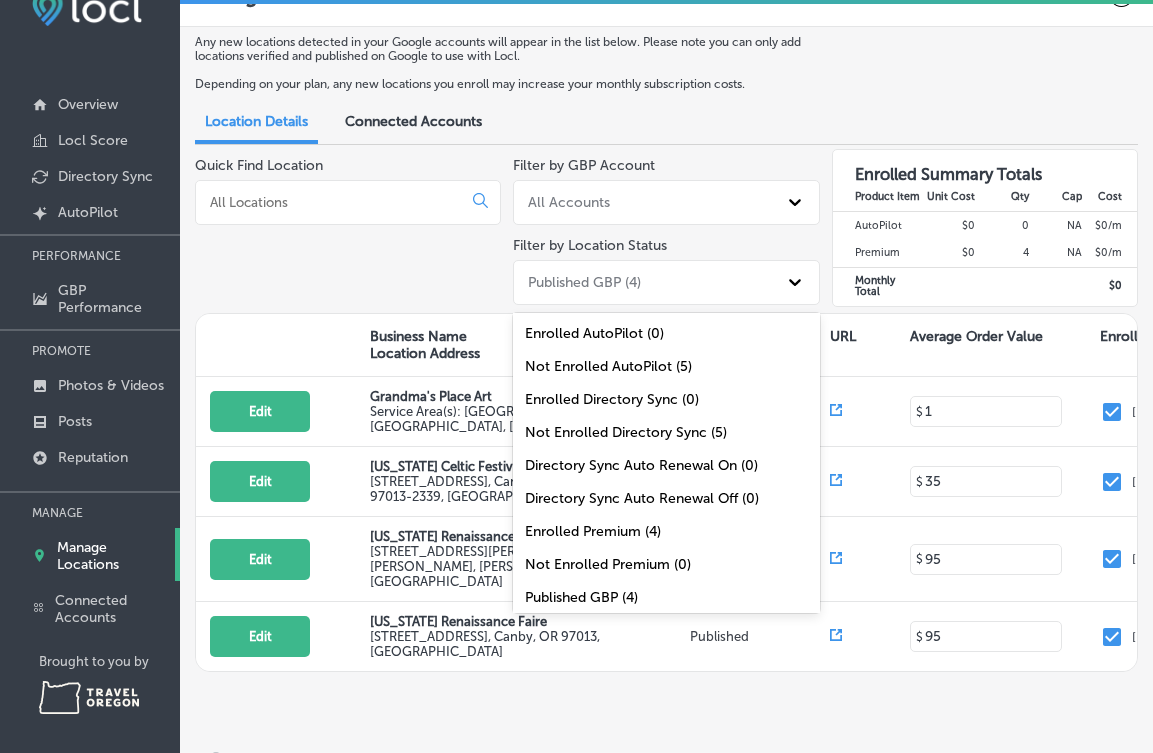 click on "Published GBP (4)" at bounding box center (648, 282) 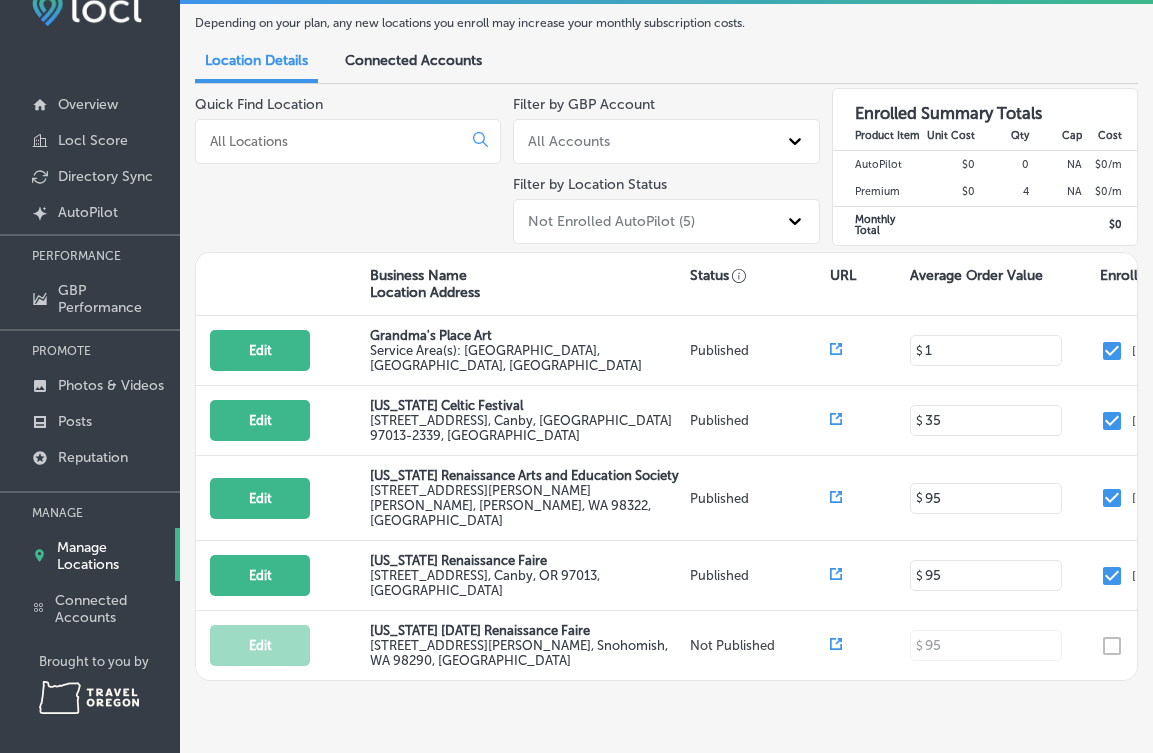 scroll, scrollTop: 108, scrollLeft: 0, axis: vertical 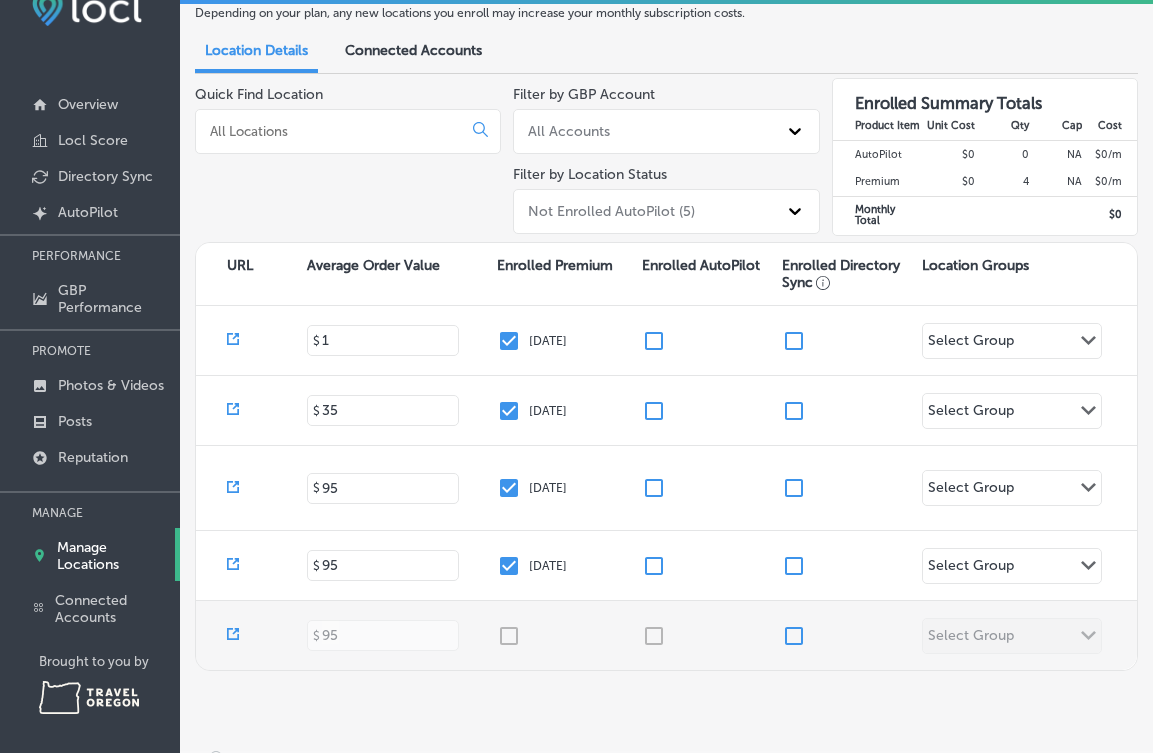 click at bounding box center [794, 636] 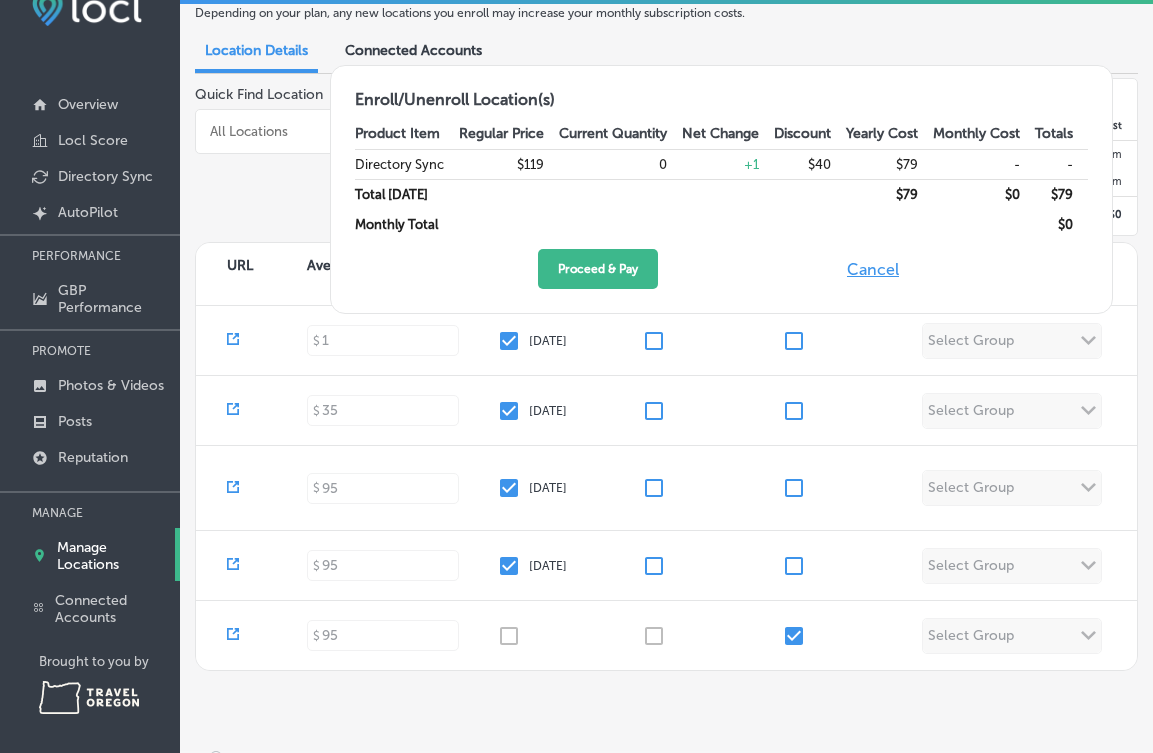click on "Cancel" at bounding box center [873, 269] 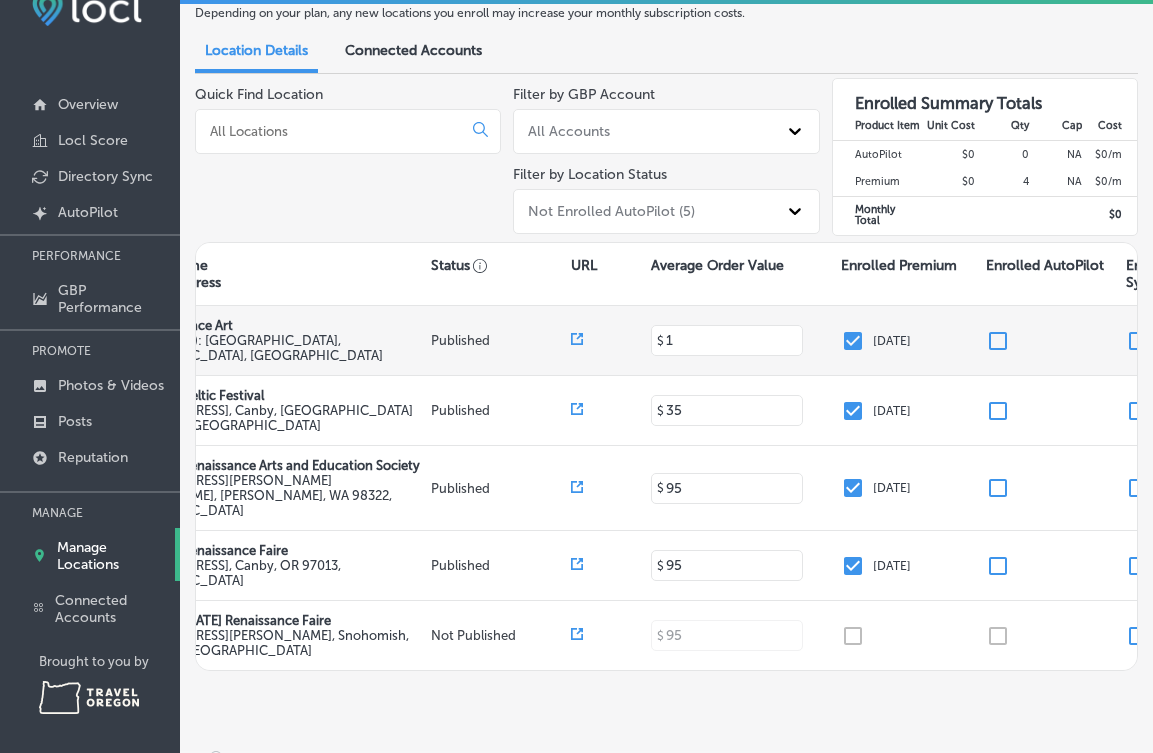 scroll, scrollTop: 0, scrollLeft: 603, axis: horizontal 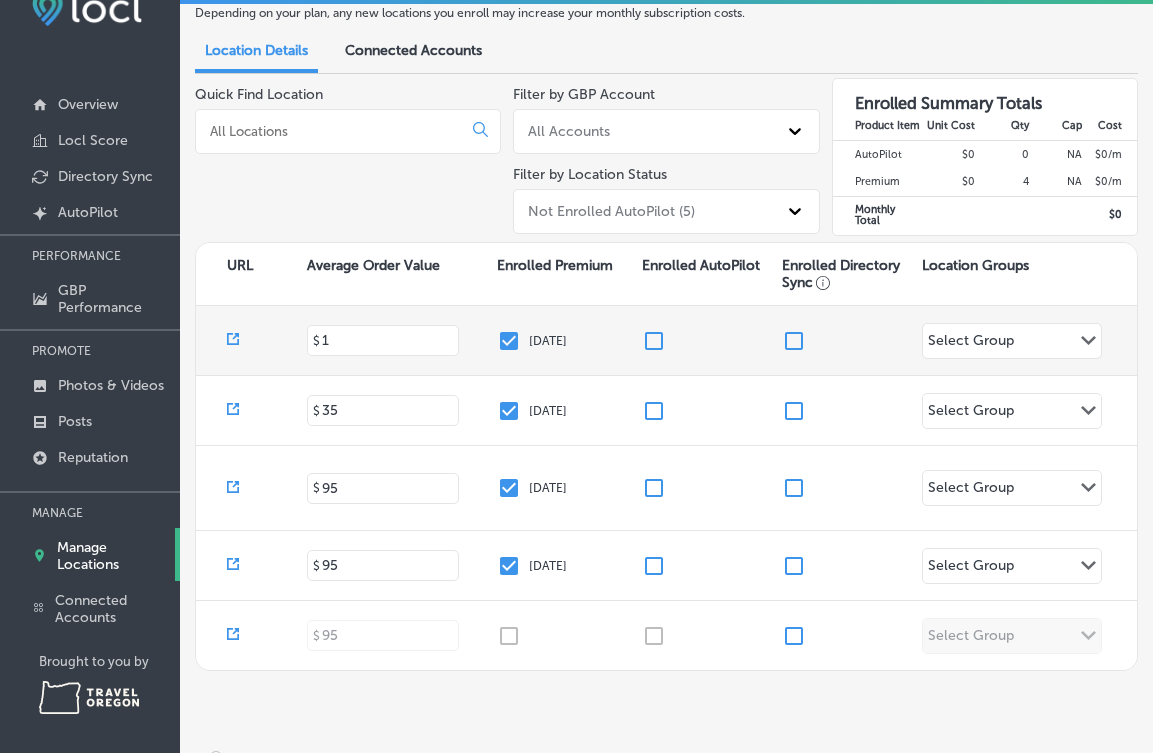 click at bounding box center (509, 341) 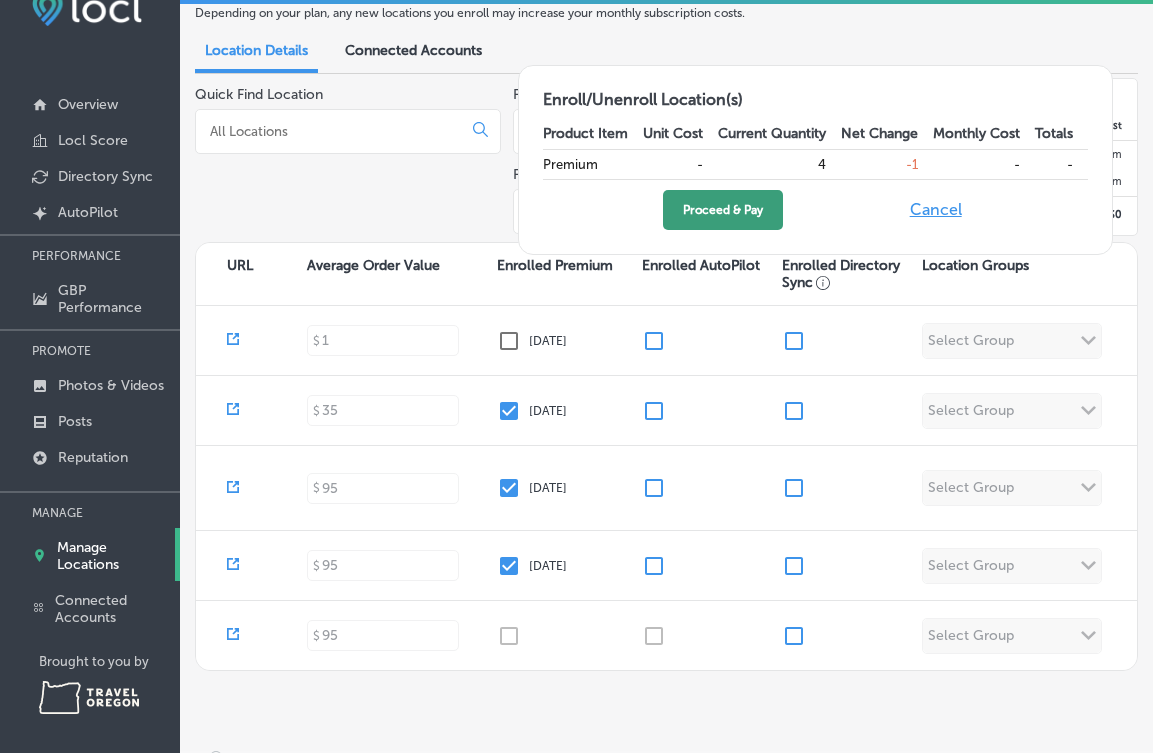 click on "Proceed & Pay" at bounding box center [723, 210] 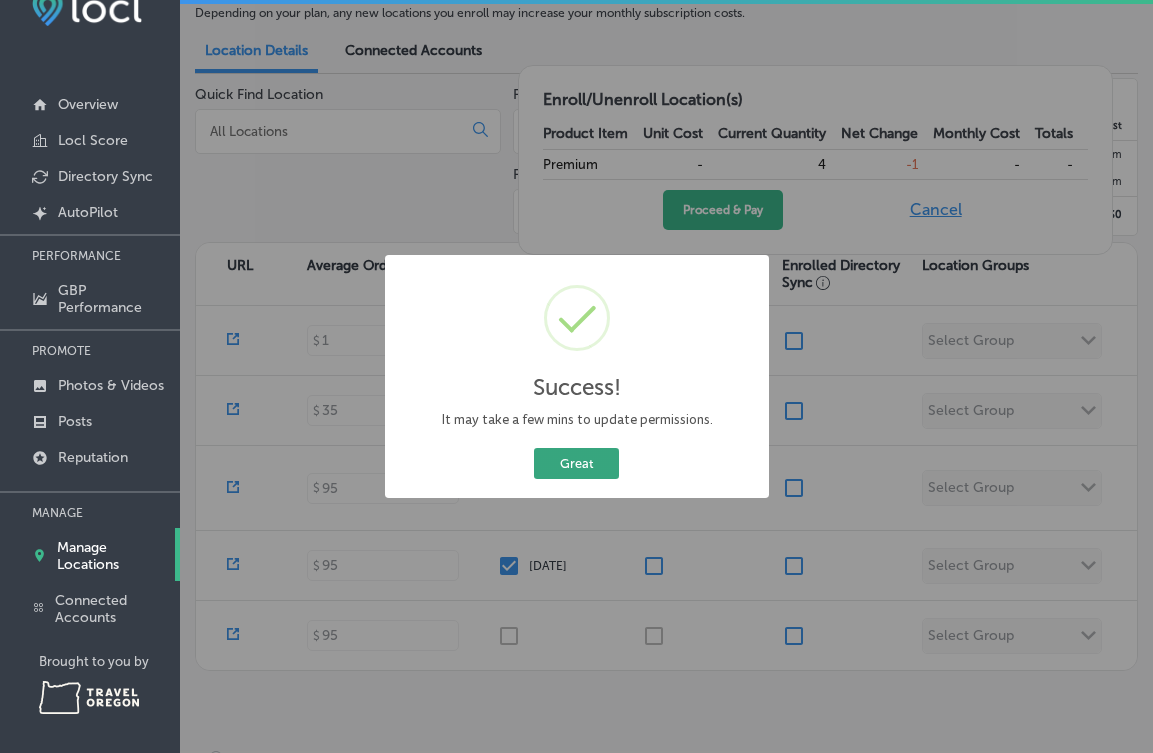 click on "Great" at bounding box center [576, 463] 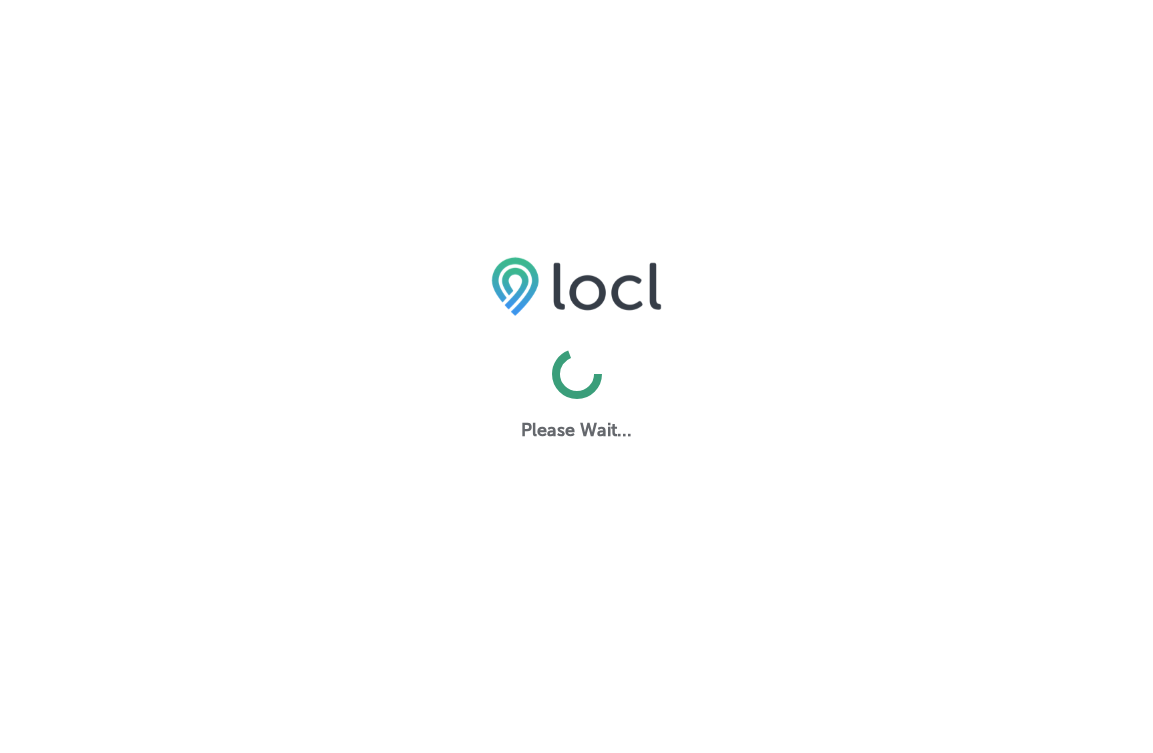 scroll, scrollTop: 0, scrollLeft: 0, axis: both 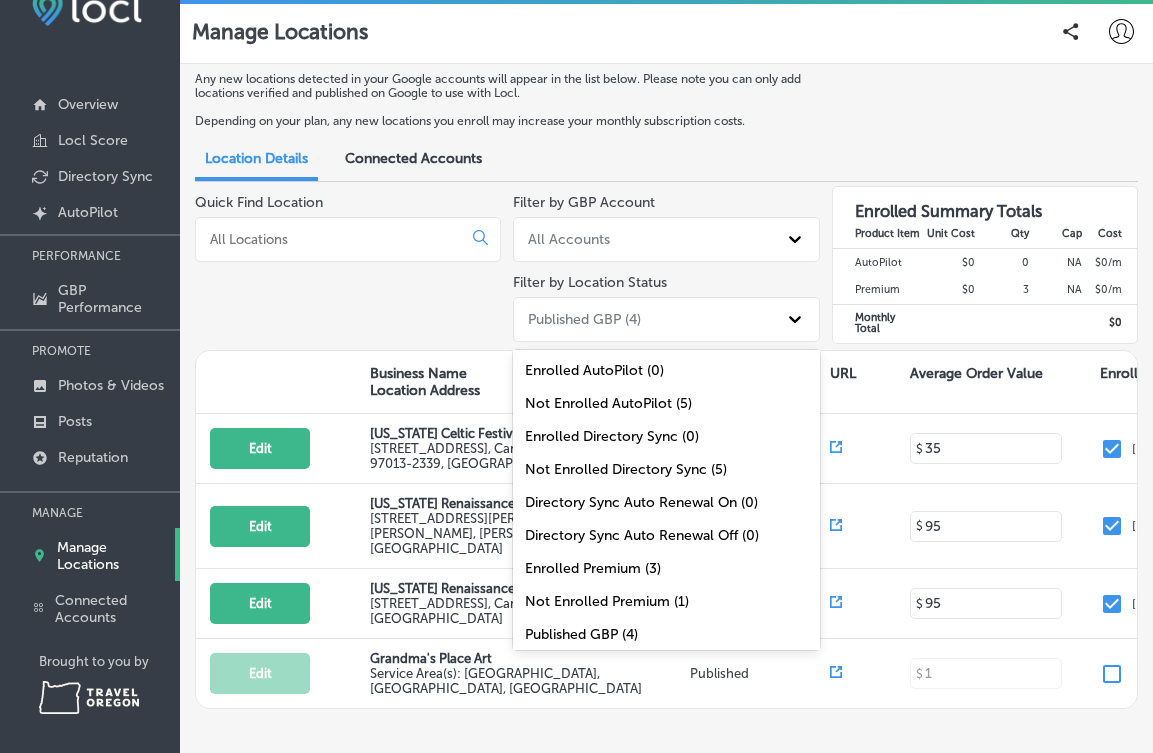 click on "Published GBP (4)" at bounding box center (648, 319) 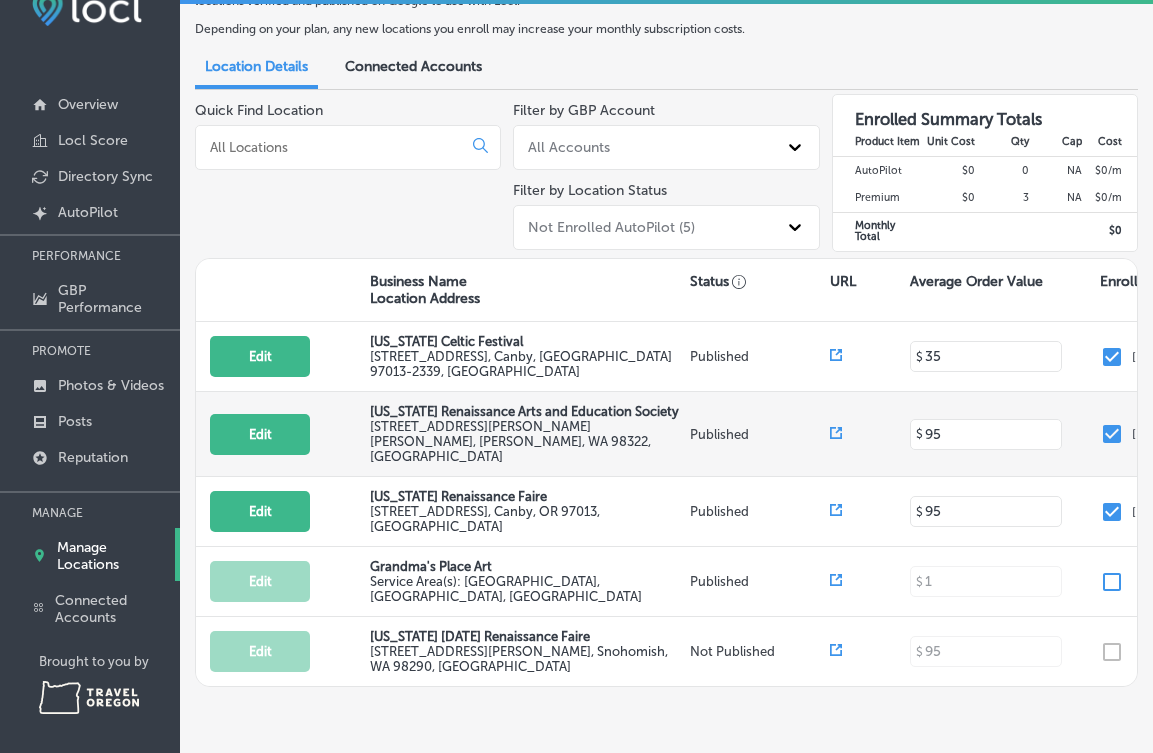 scroll, scrollTop: 98, scrollLeft: 0, axis: vertical 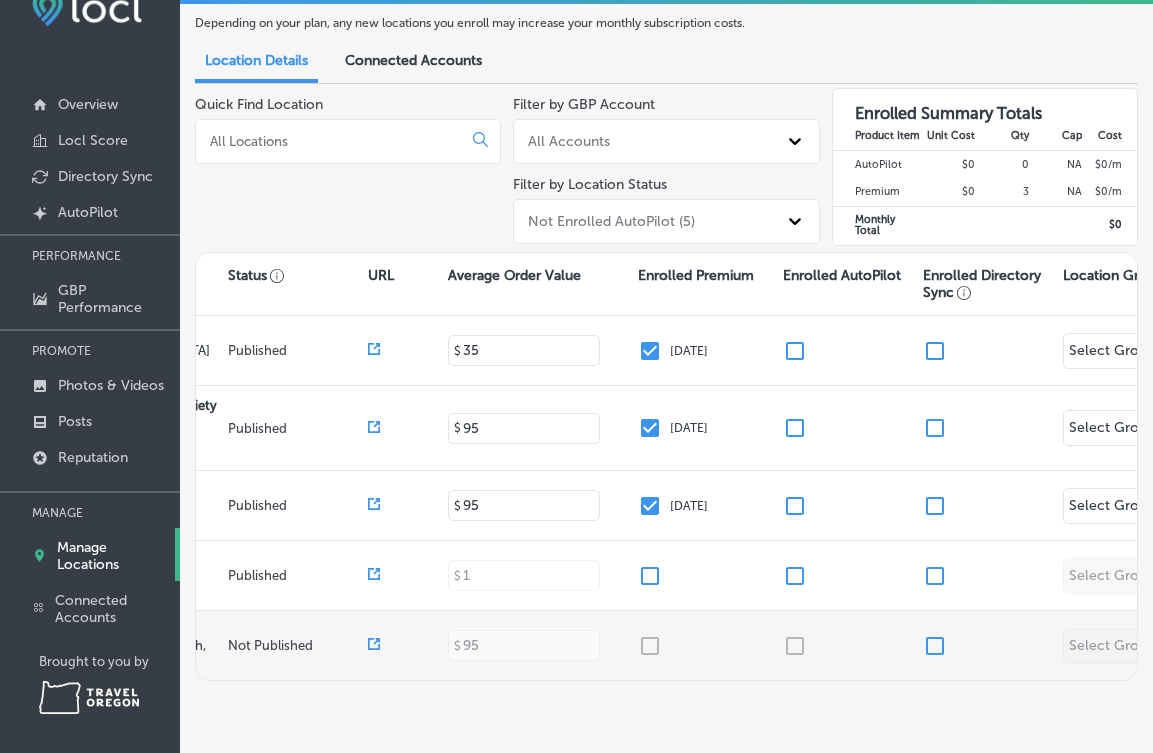 click at bounding box center [935, 646] 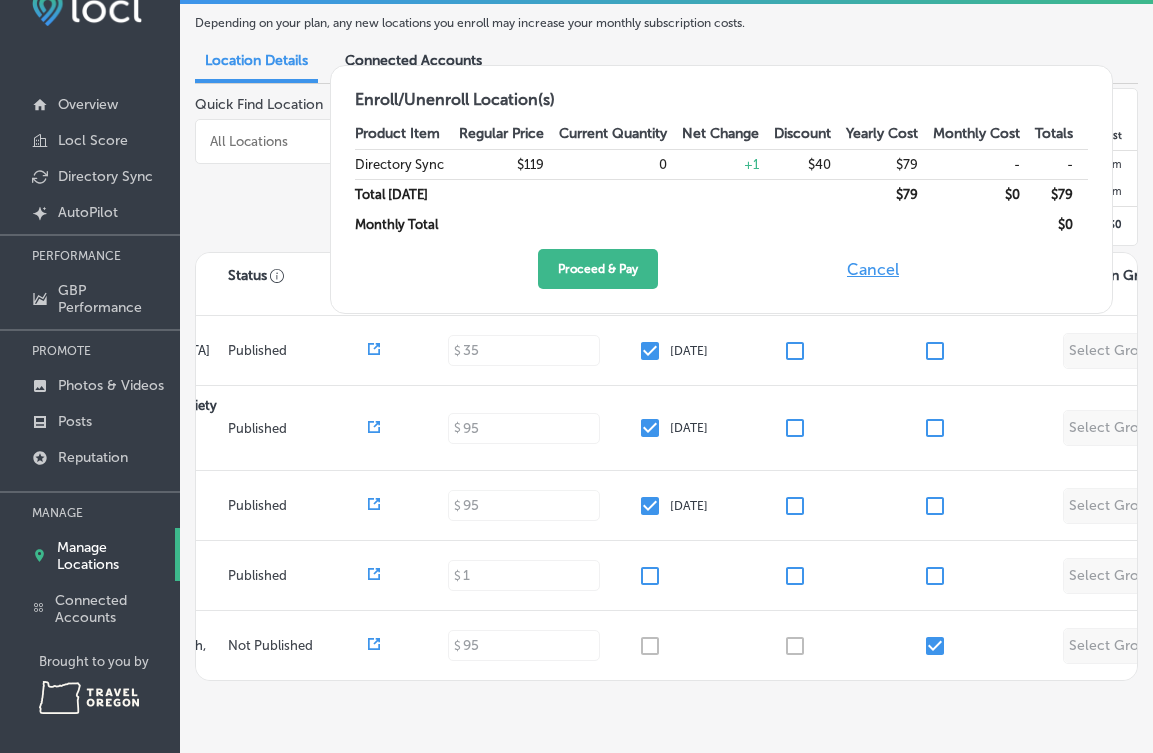 click on "Cancel" at bounding box center [873, 269] 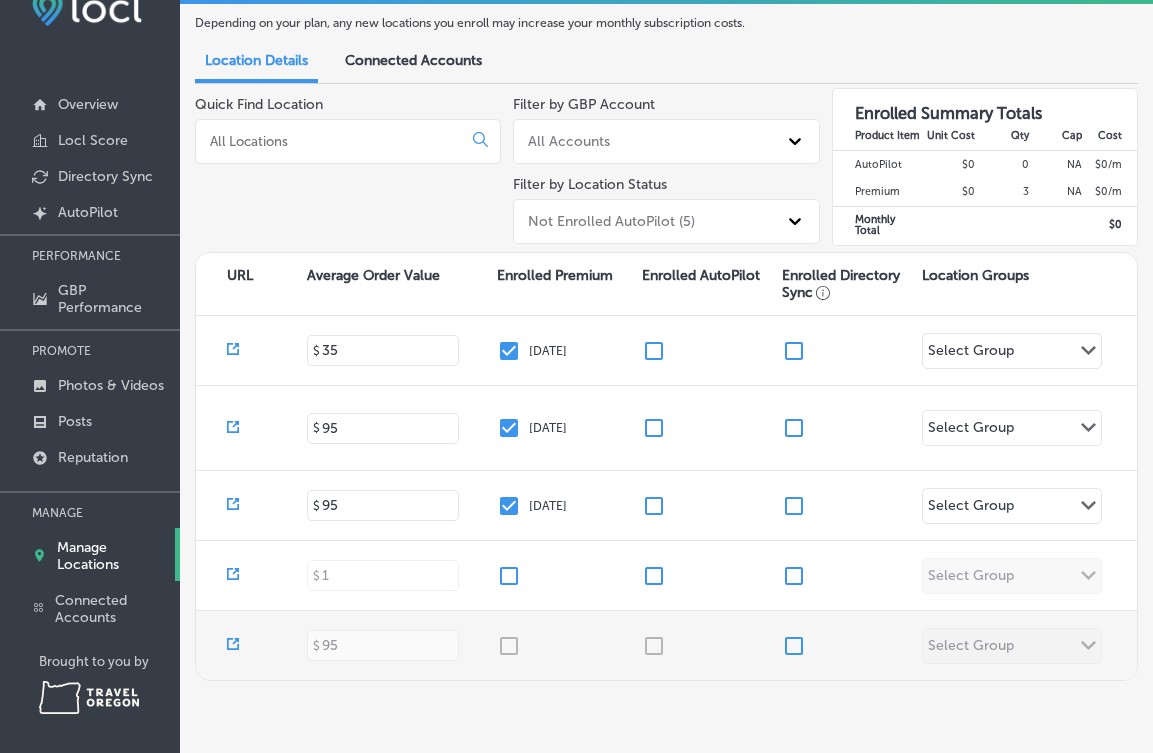 scroll, scrollTop: 0, scrollLeft: 0, axis: both 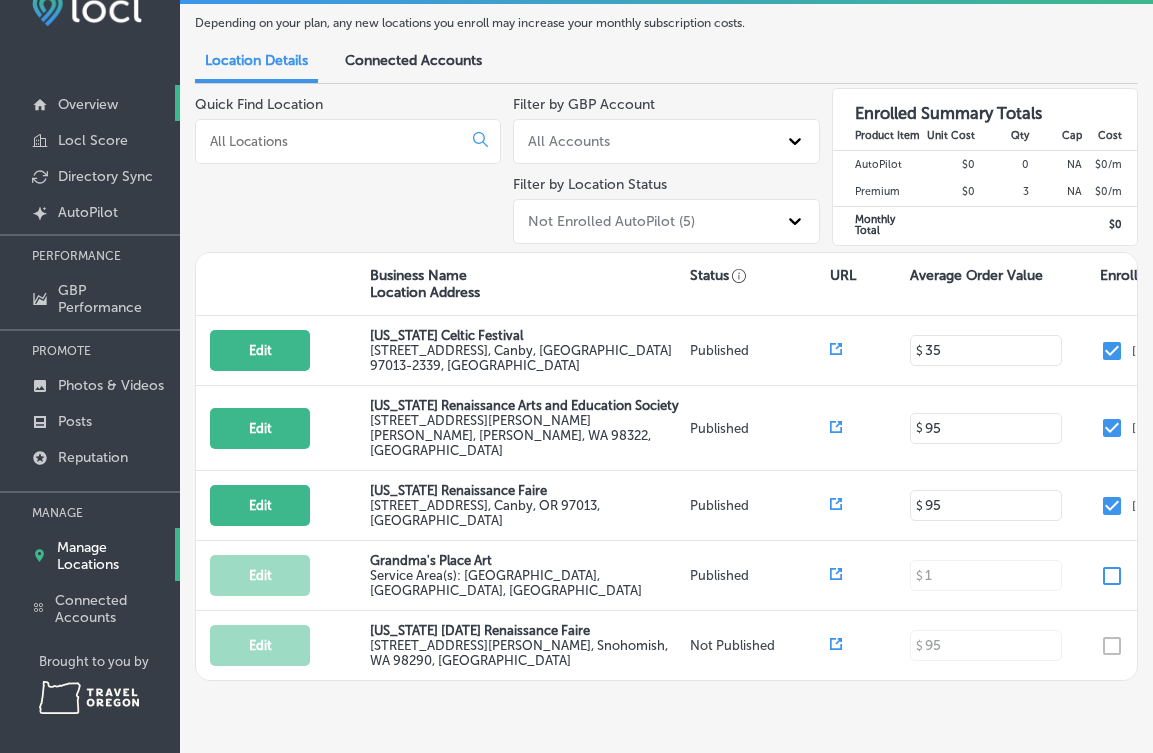 click on "Overview" at bounding box center (88, 104) 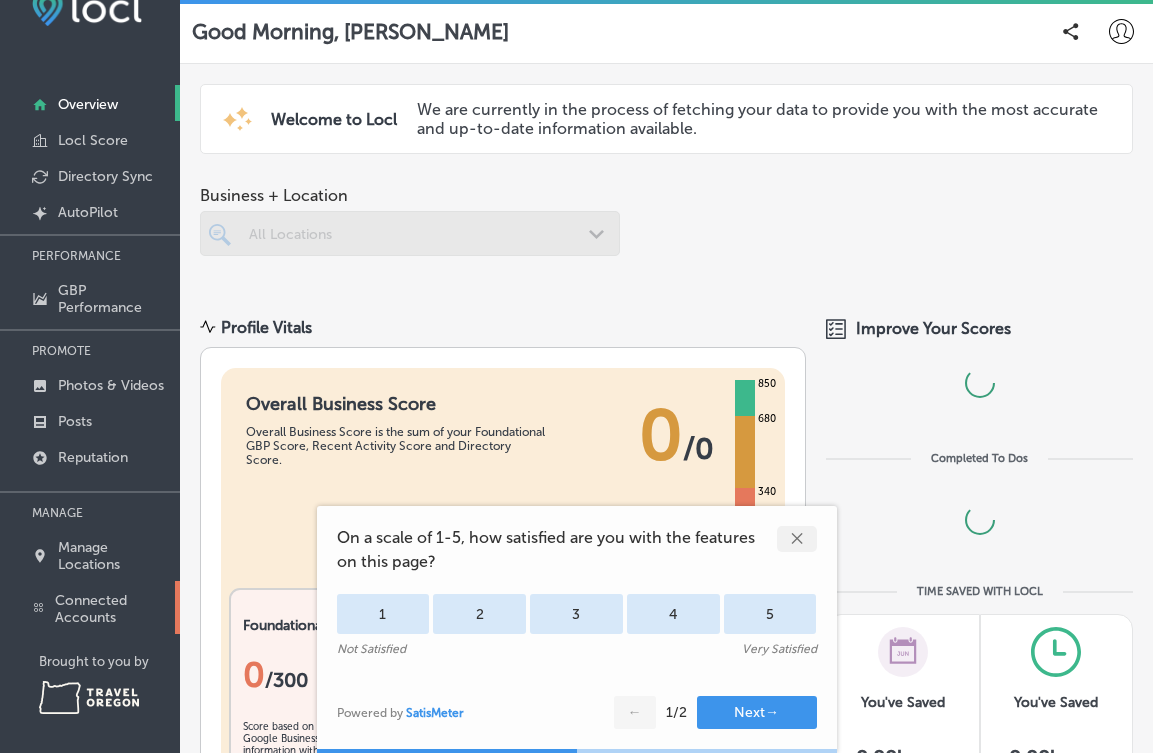 click on "Connected Accounts" at bounding box center [112, 609] 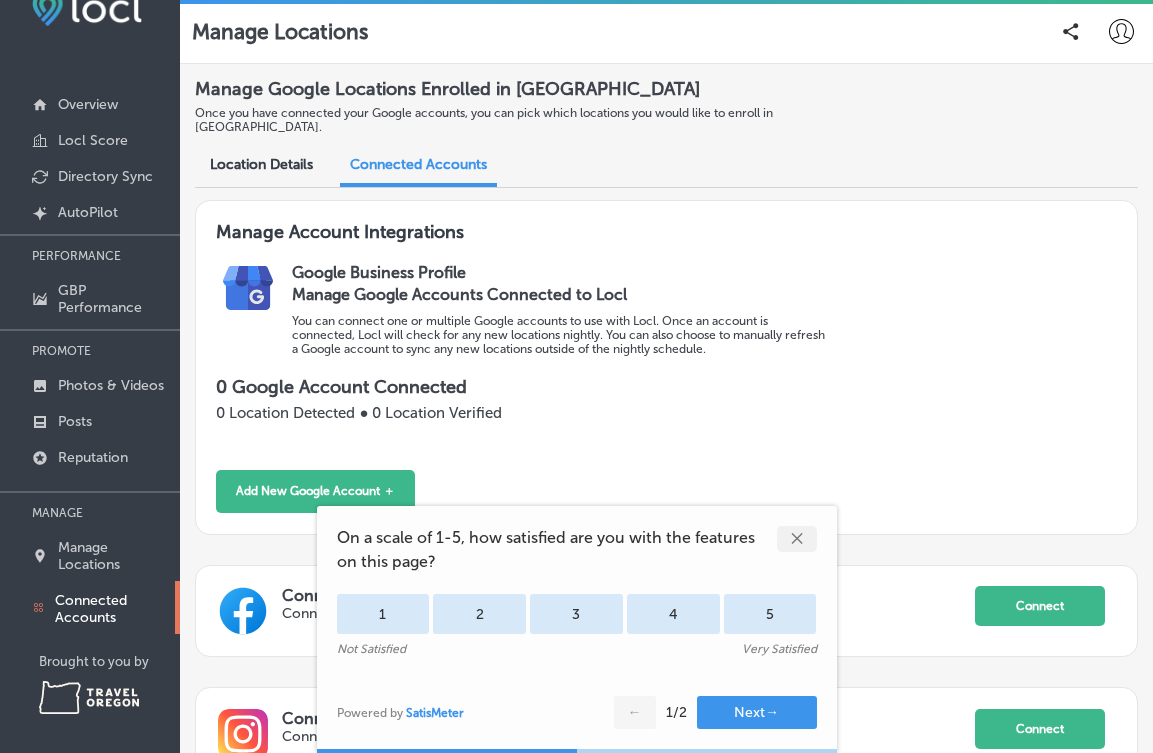 scroll, scrollTop: 162, scrollLeft: 0, axis: vertical 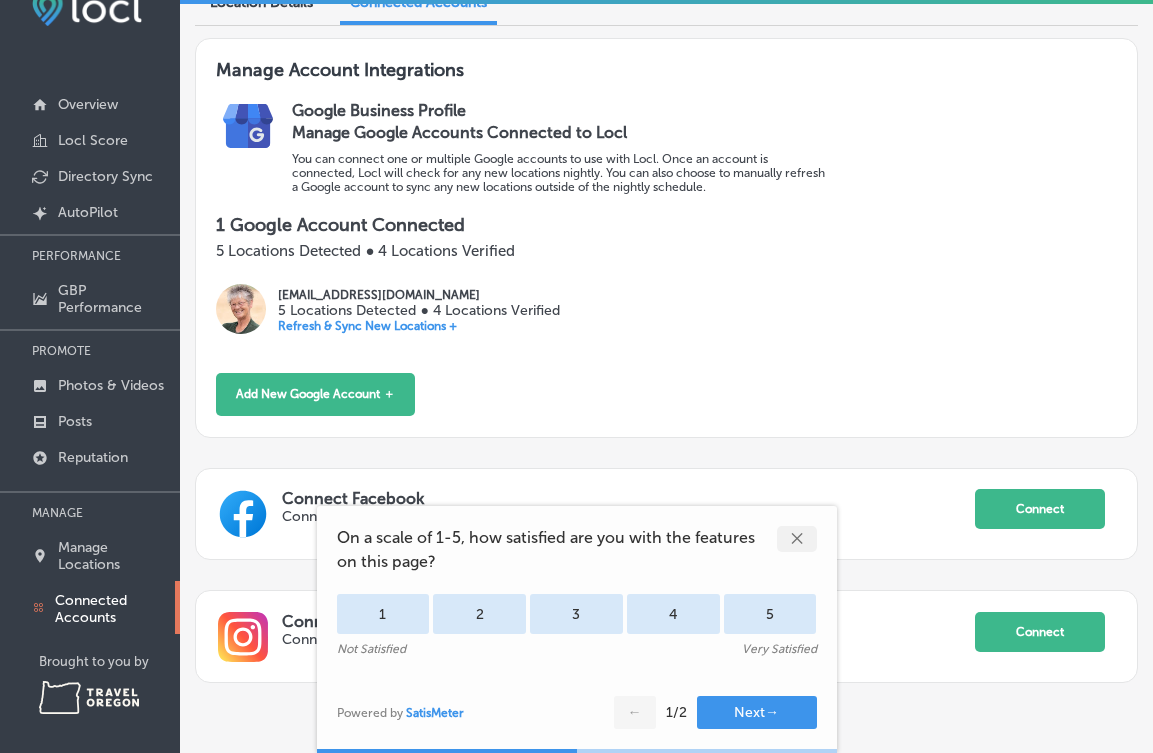 click on "✕" at bounding box center [797, 539] 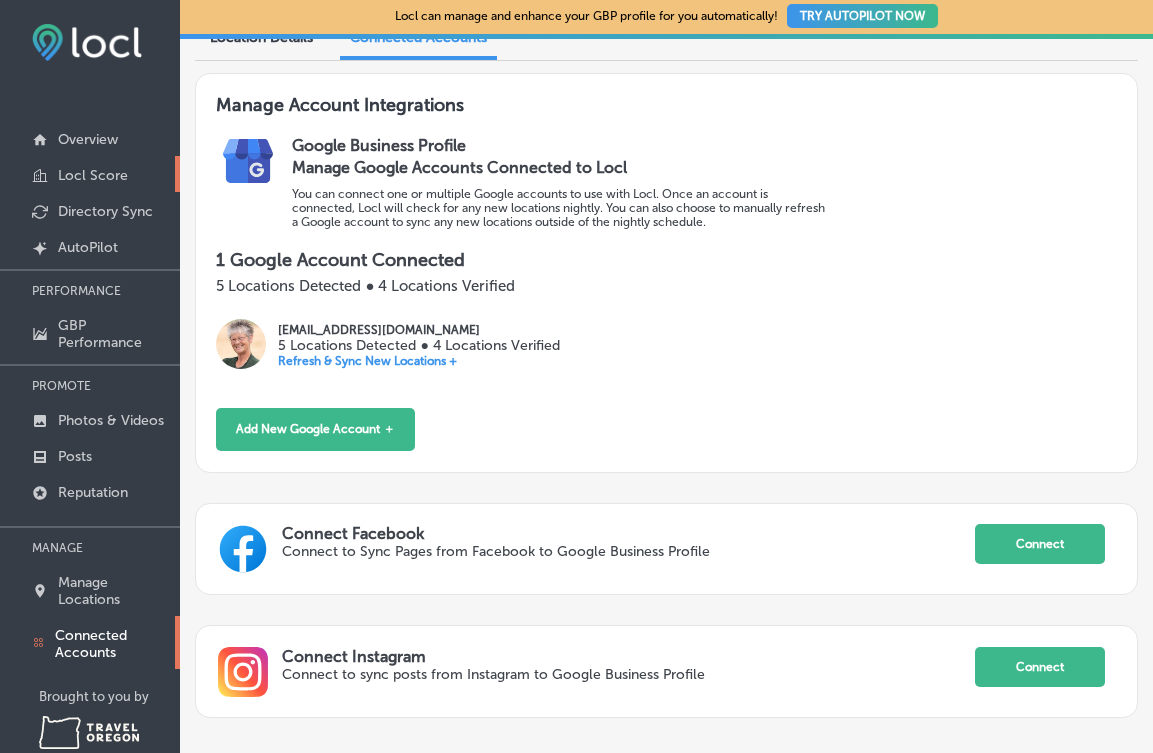 scroll, scrollTop: 0, scrollLeft: 0, axis: both 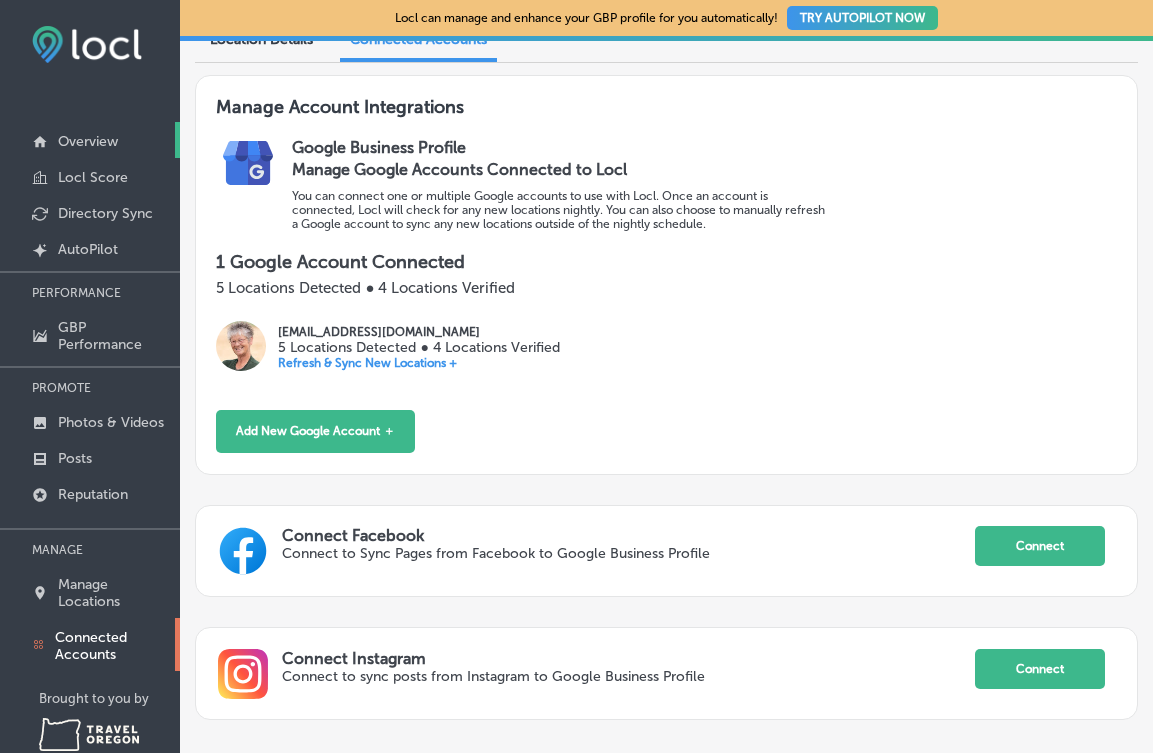 click on "Overview" at bounding box center [88, 141] 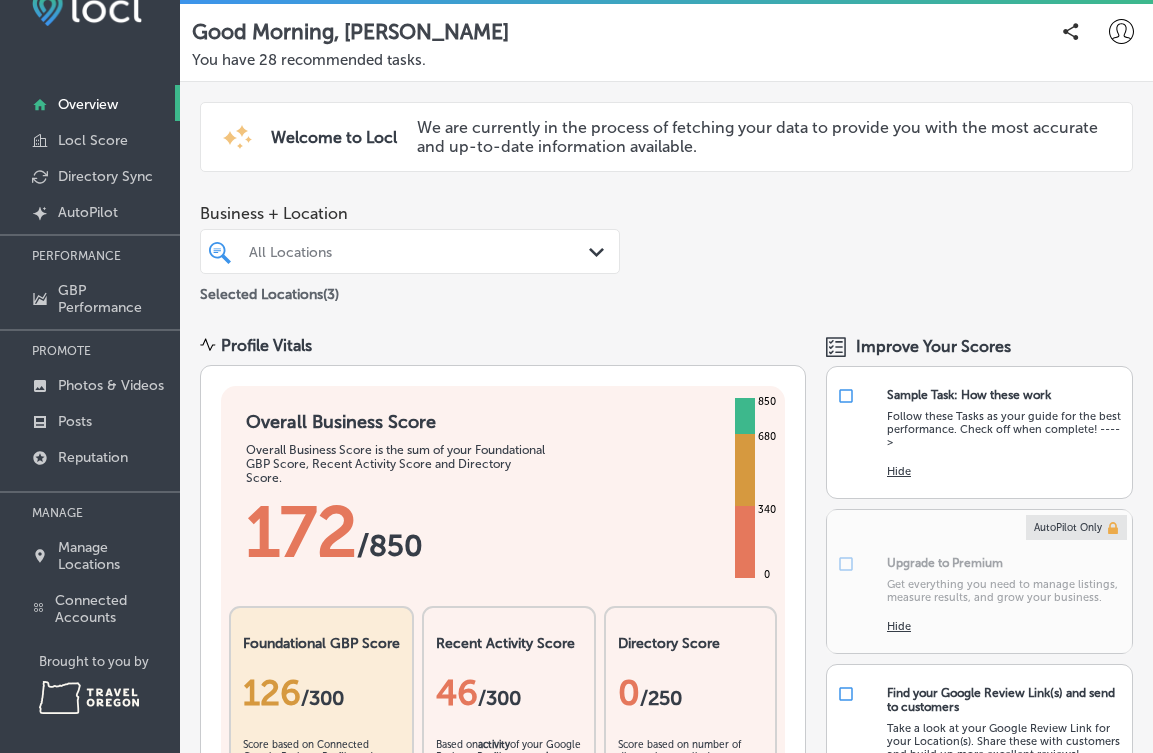 scroll, scrollTop: 0, scrollLeft: 0, axis: both 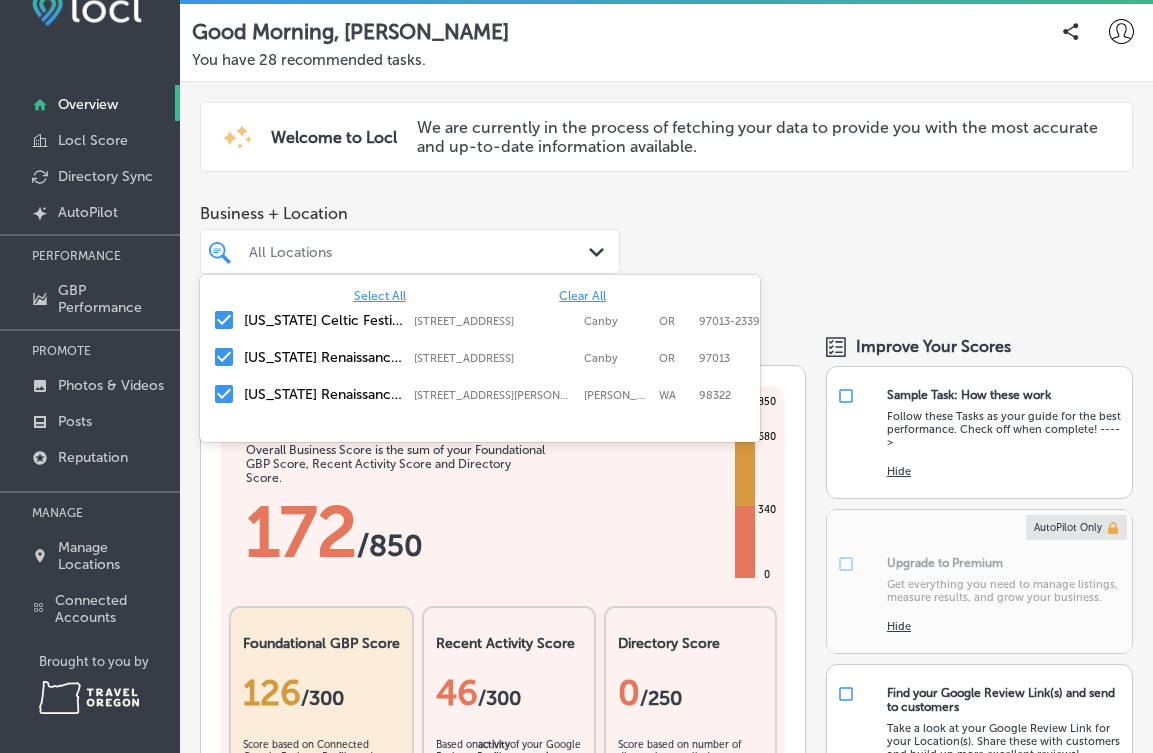 click on "All Locations" at bounding box center [420, 251] 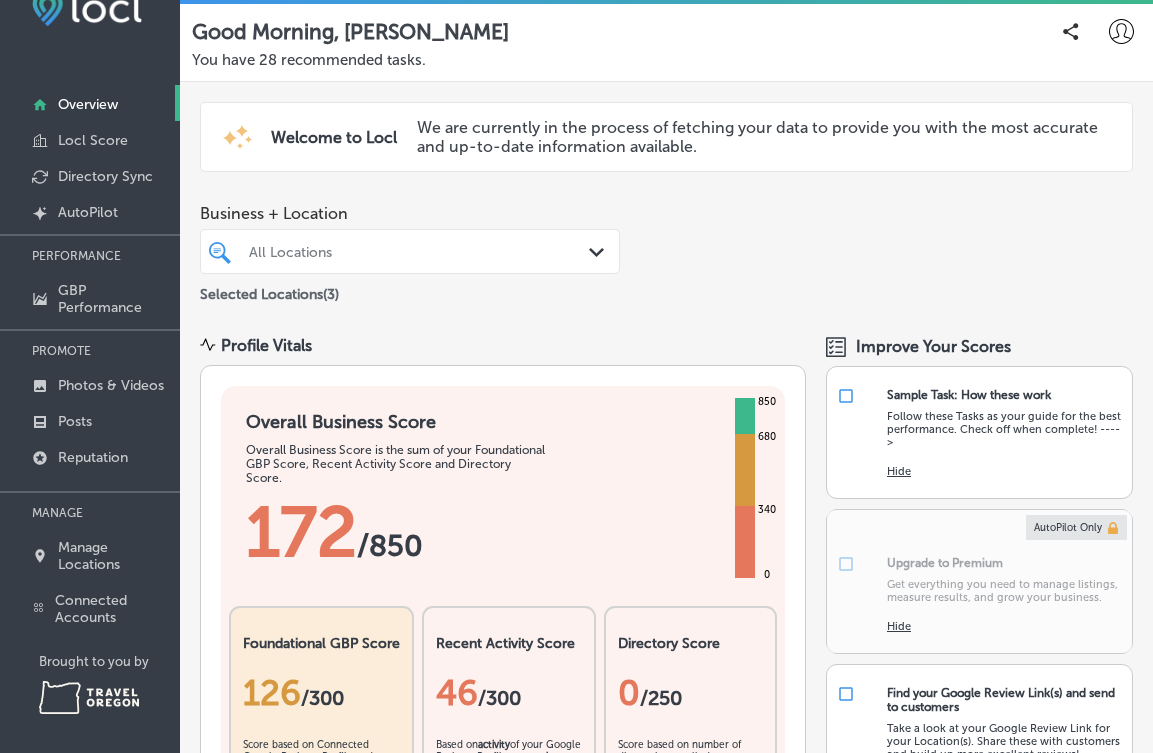 click on "All Locations" at bounding box center (420, 251) 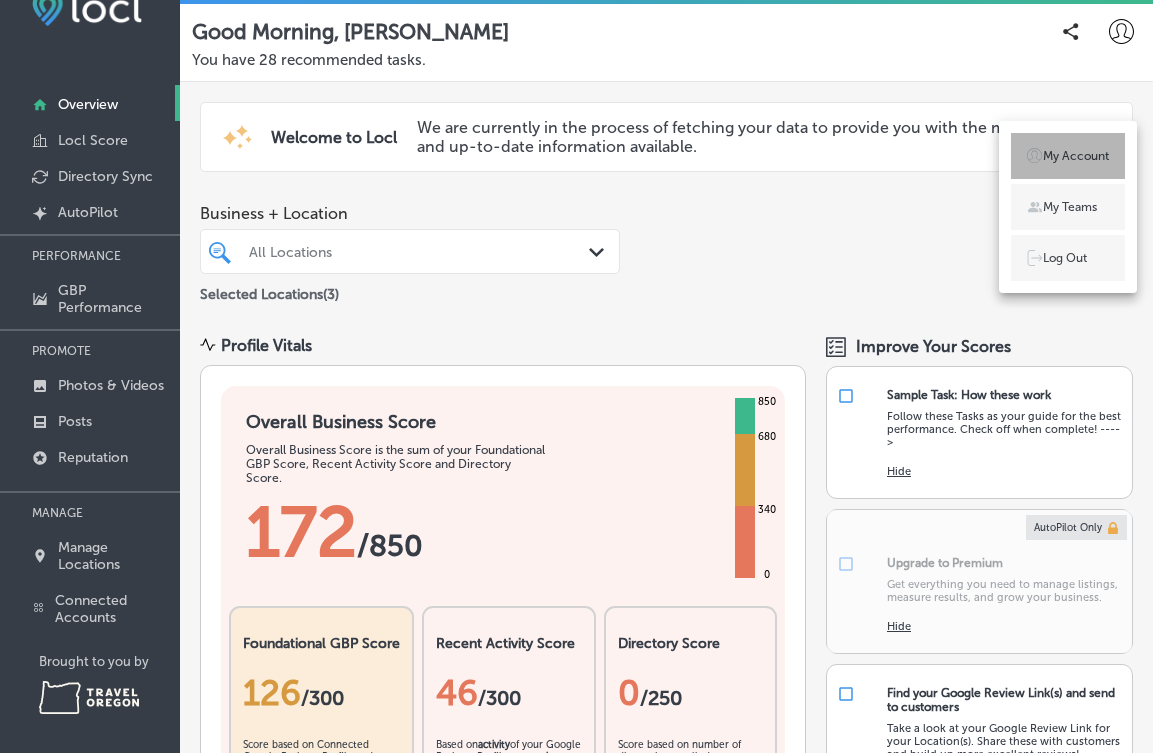 click on "My Account" at bounding box center [1068, 156] 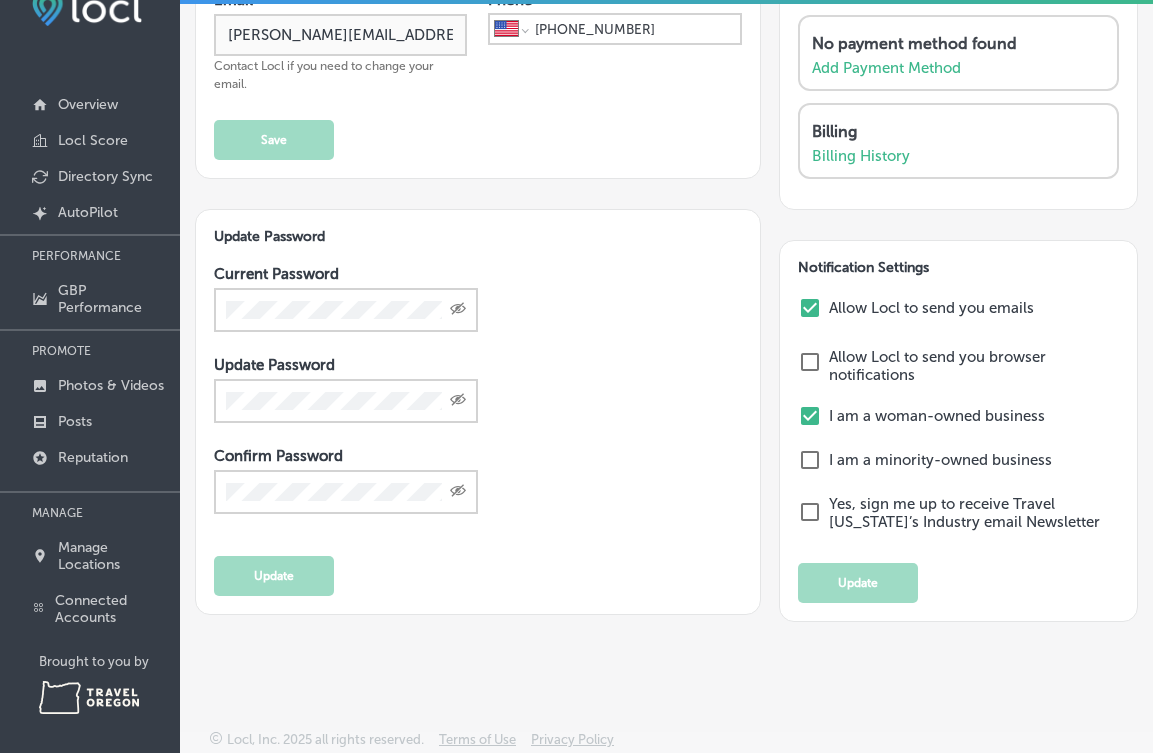 scroll, scrollTop: 317, scrollLeft: 0, axis: vertical 